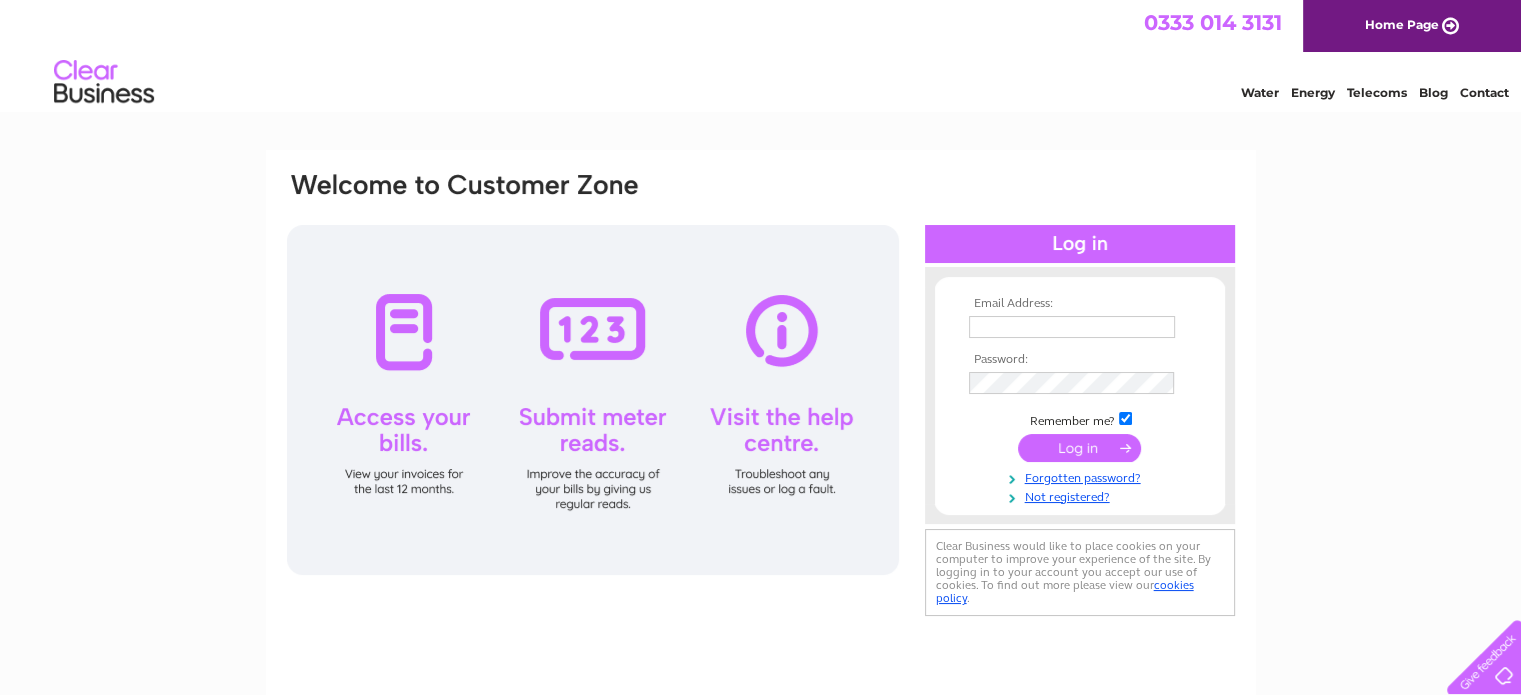 scroll, scrollTop: 0, scrollLeft: 0, axis: both 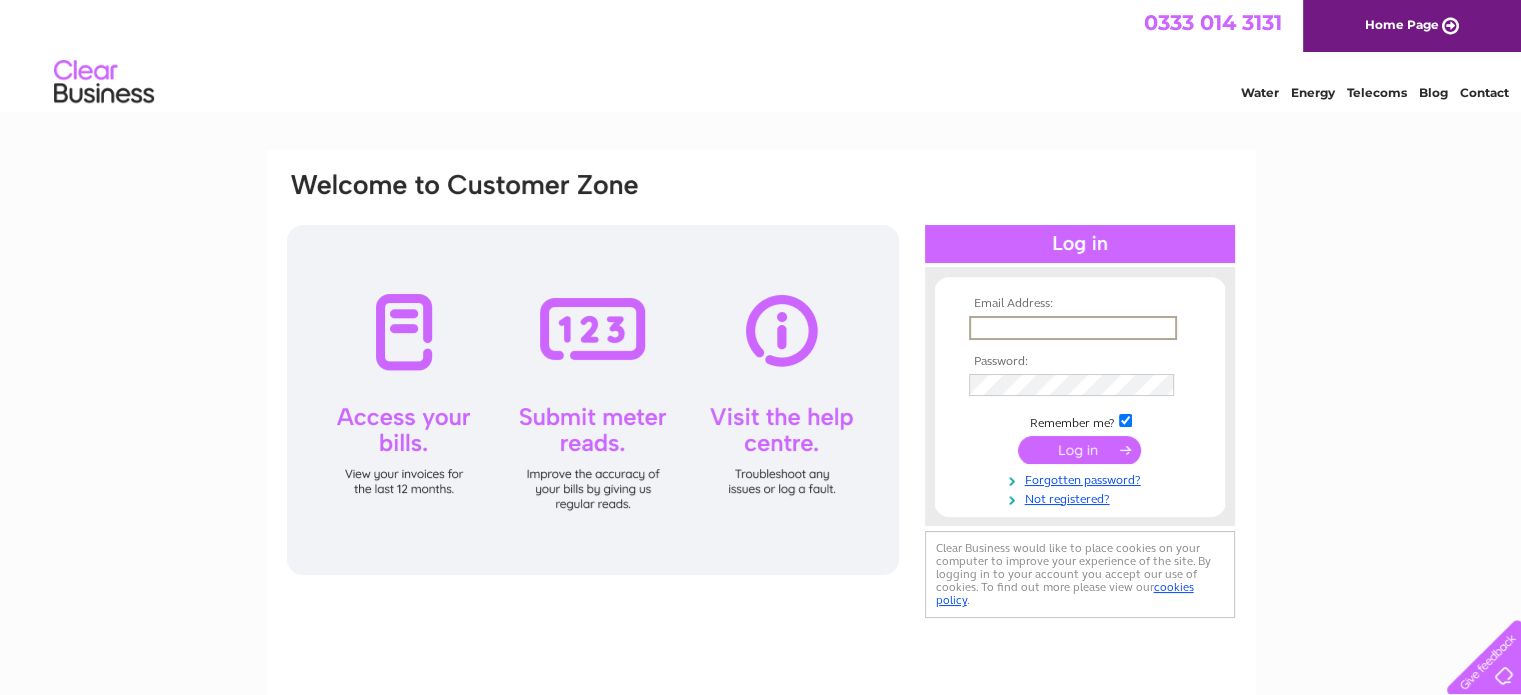 type on "[USERNAME]@[DOMAIN].co.uk" 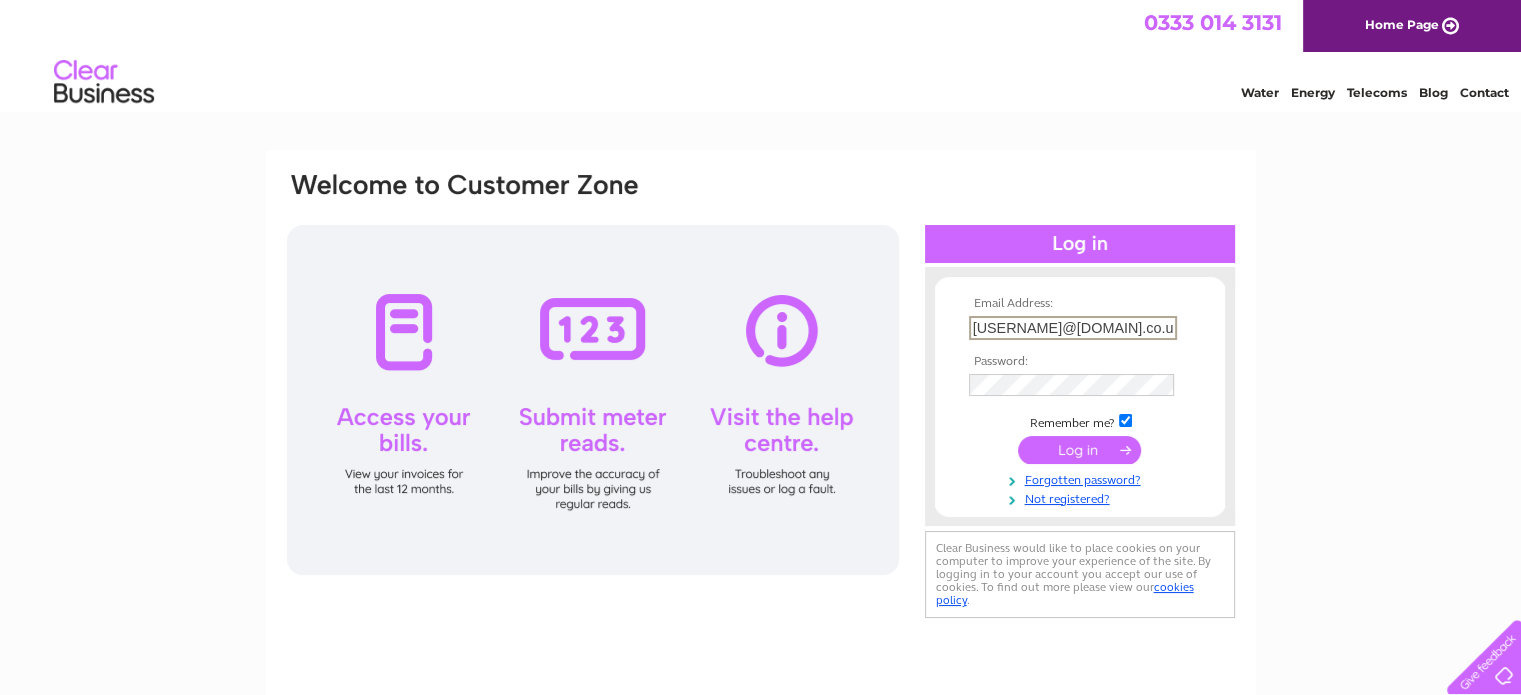 click at bounding box center [1080, 385] 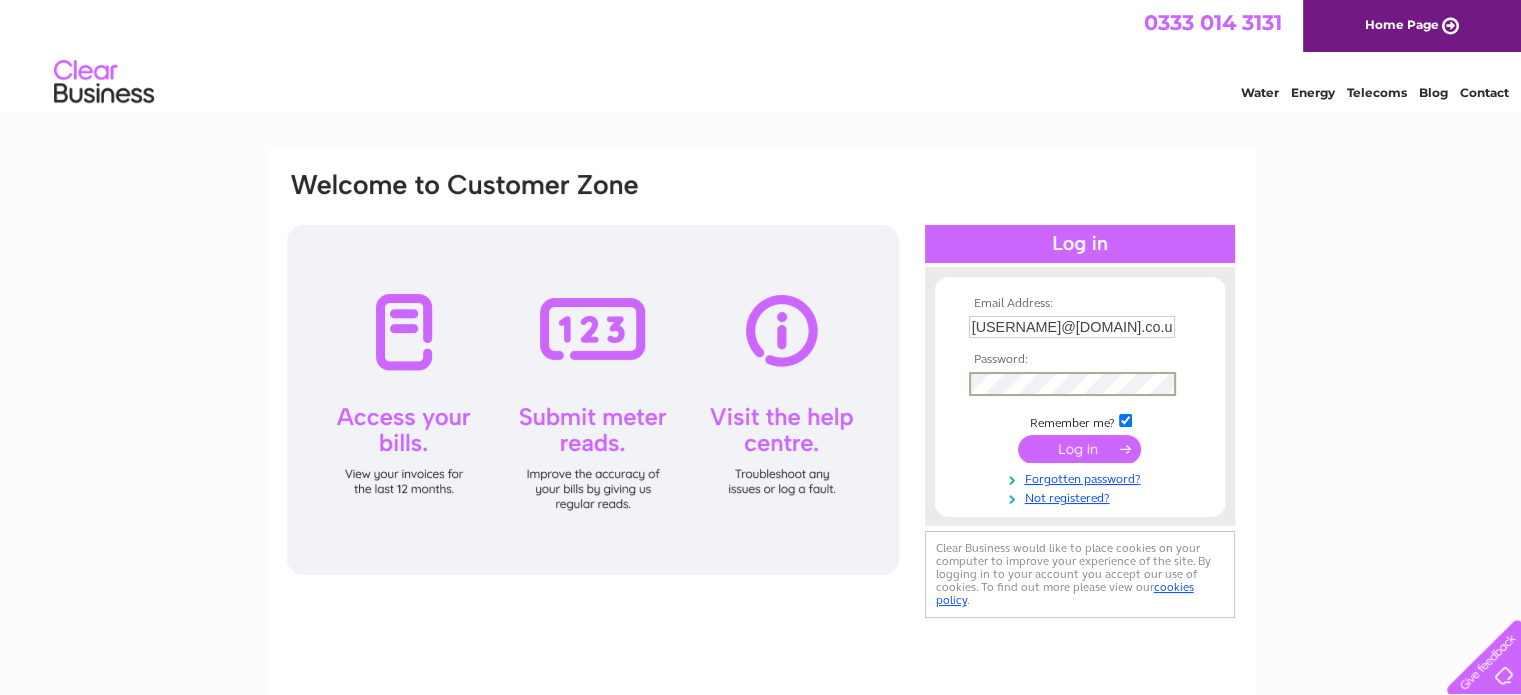 click at bounding box center (1079, 449) 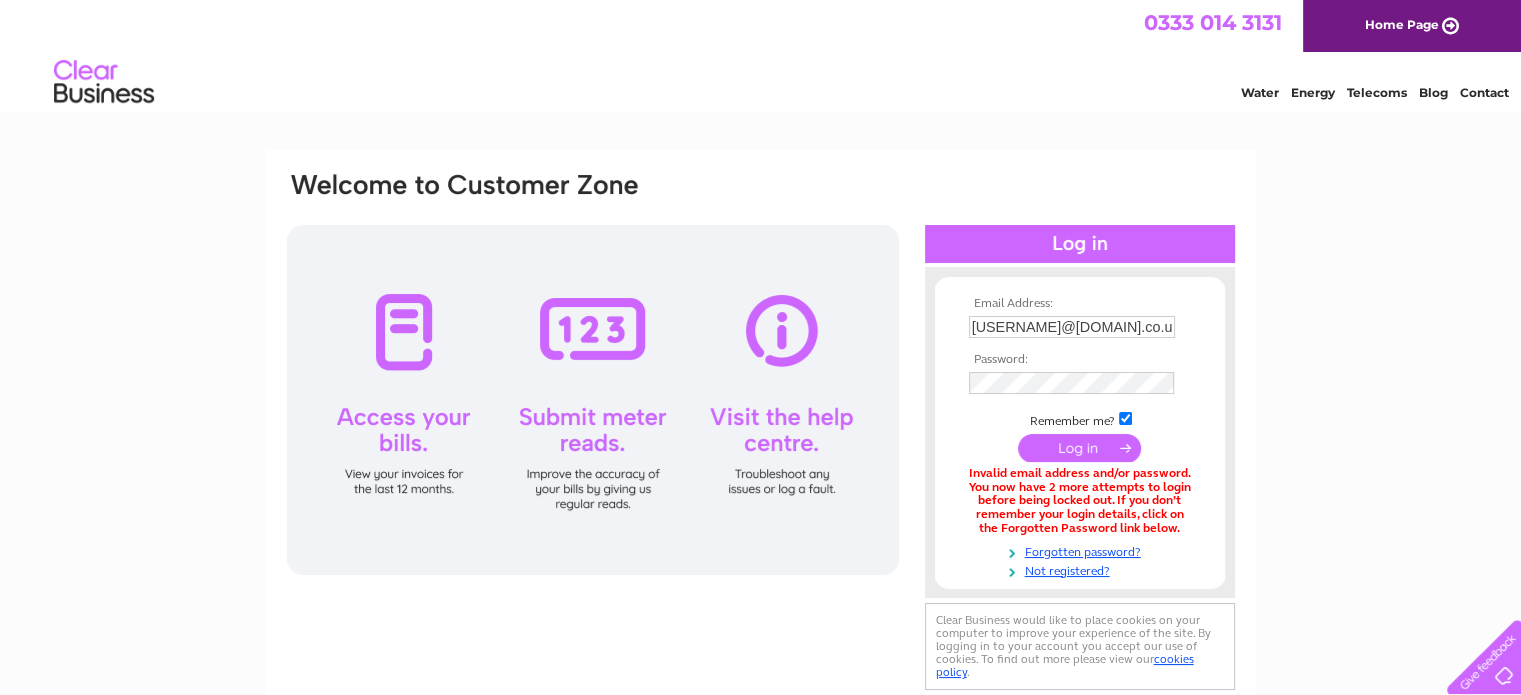 scroll, scrollTop: 0, scrollLeft: 0, axis: both 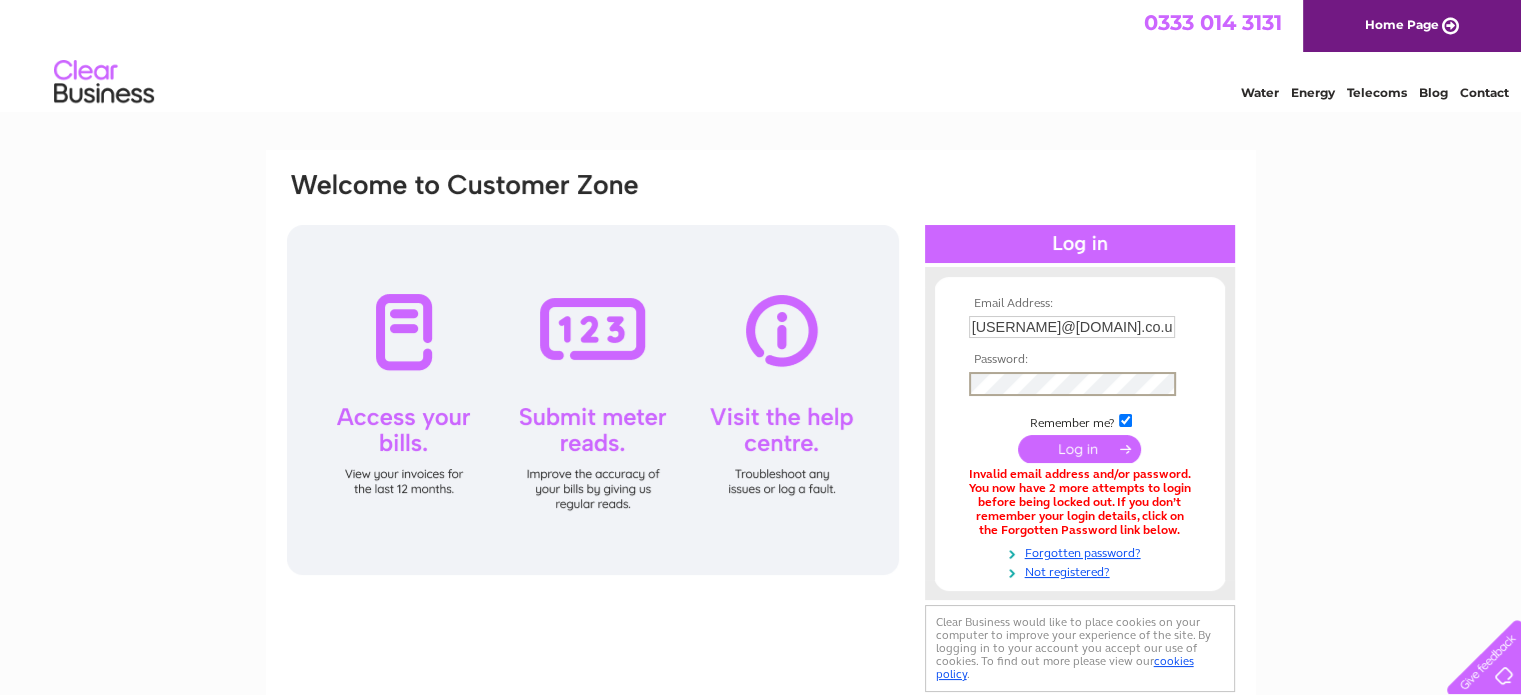 click at bounding box center (1079, 449) 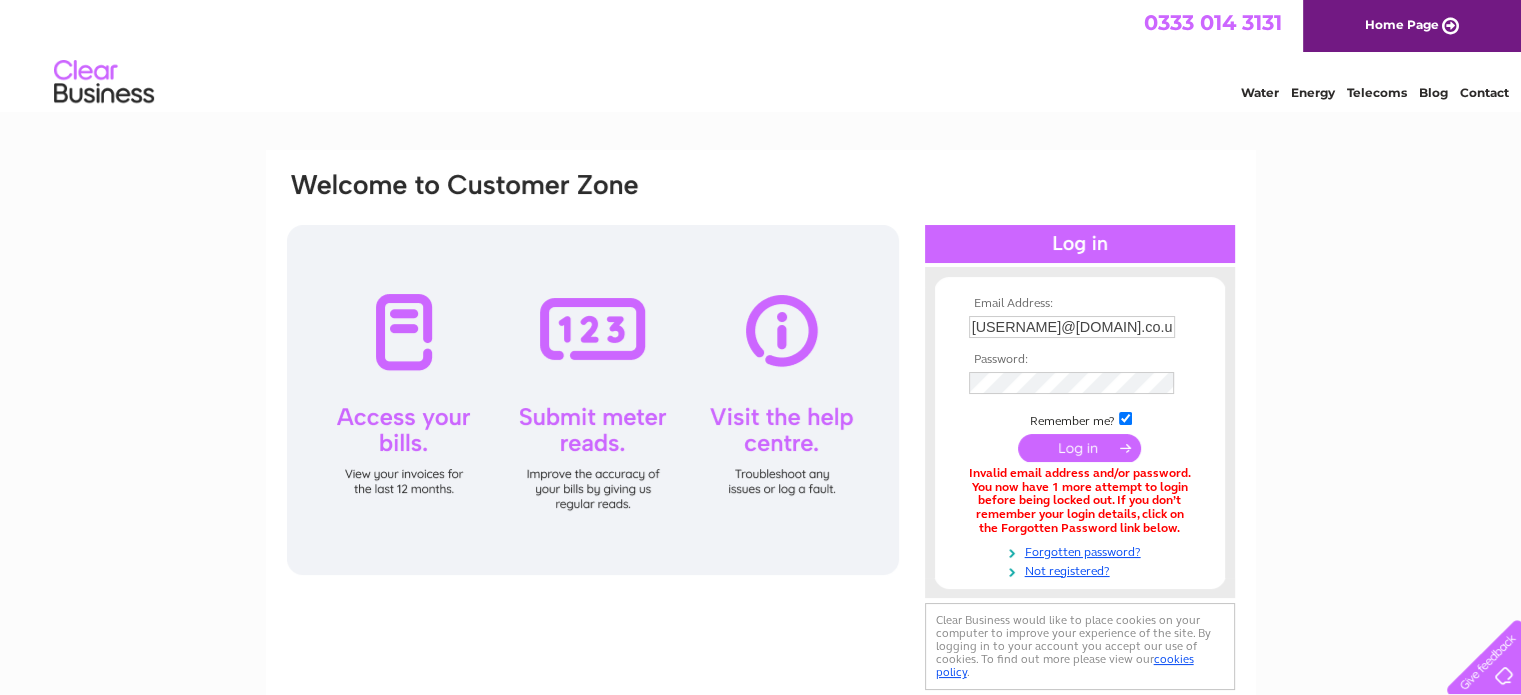 scroll, scrollTop: 0, scrollLeft: 0, axis: both 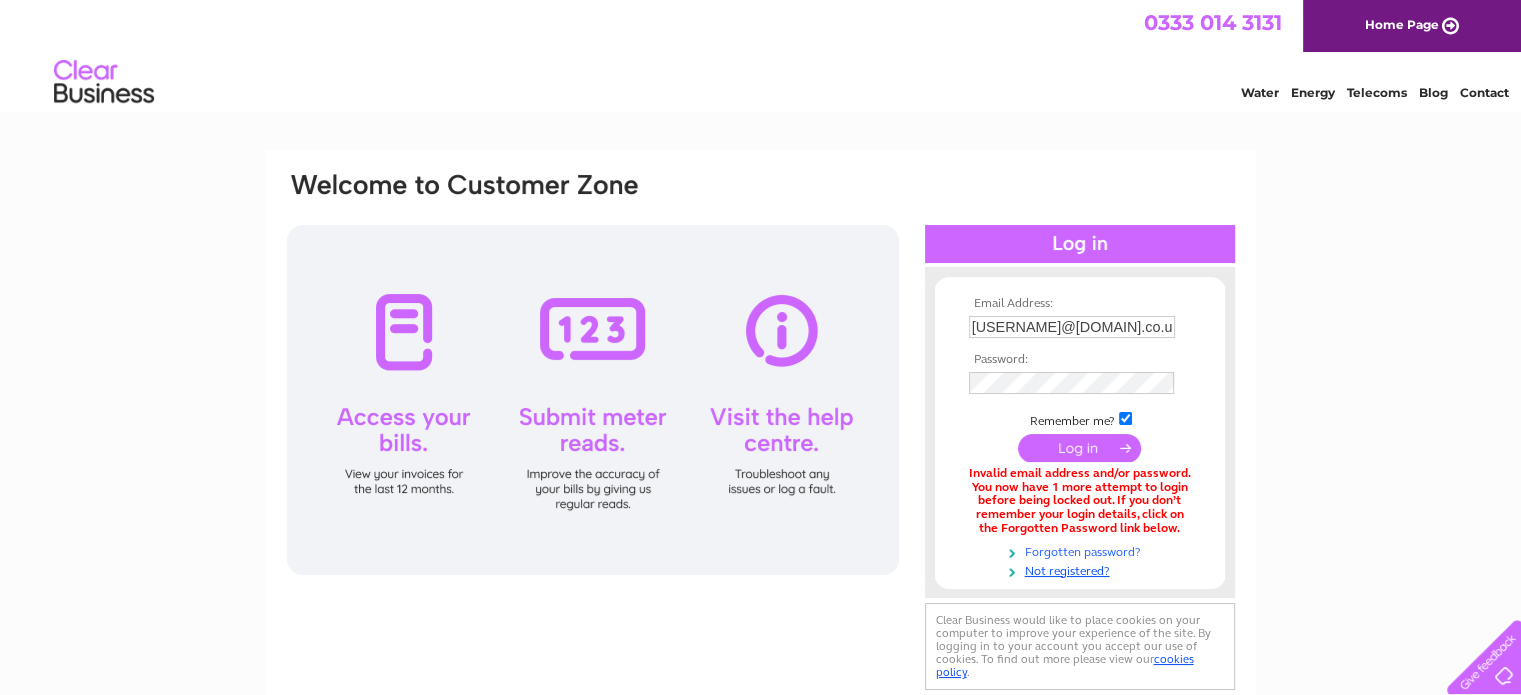 click on "Forgotten password?" at bounding box center [1082, 550] 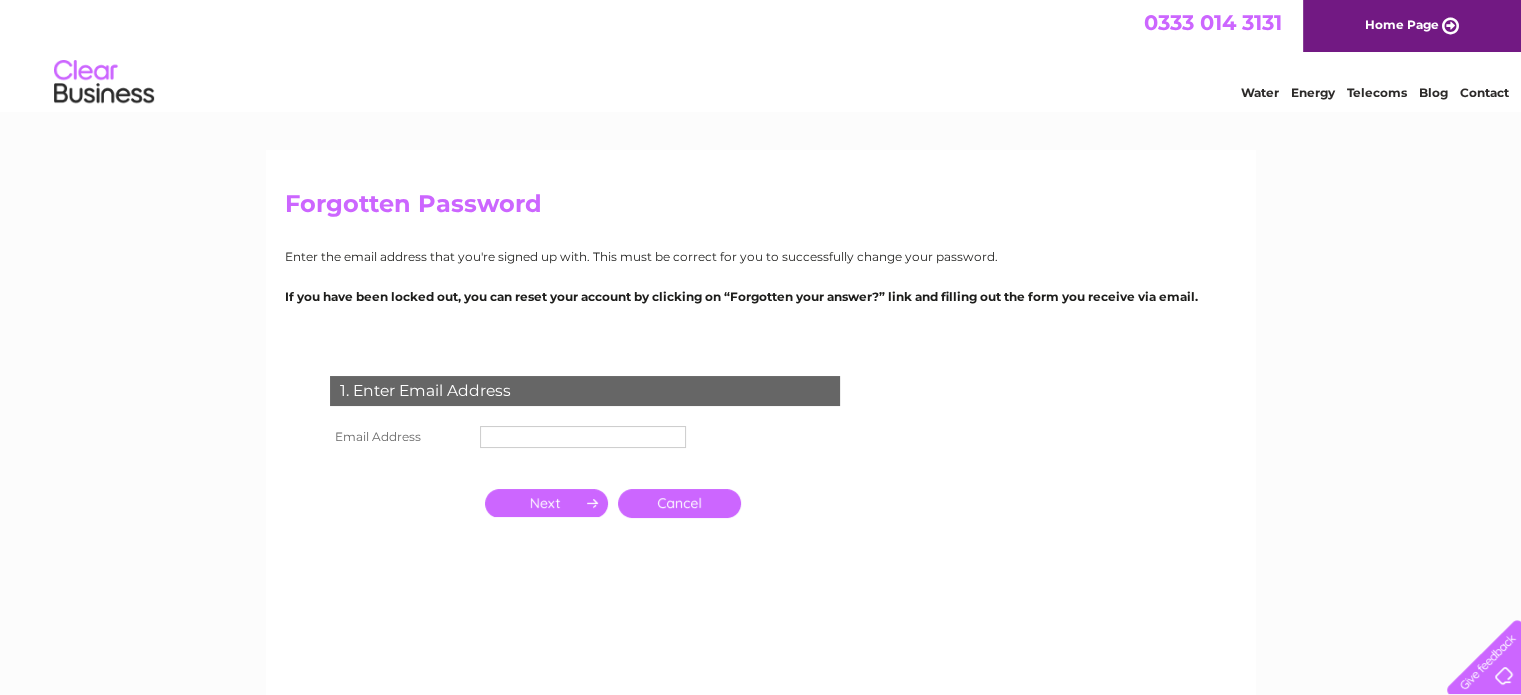 scroll, scrollTop: 0, scrollLeft: 0, axis: both 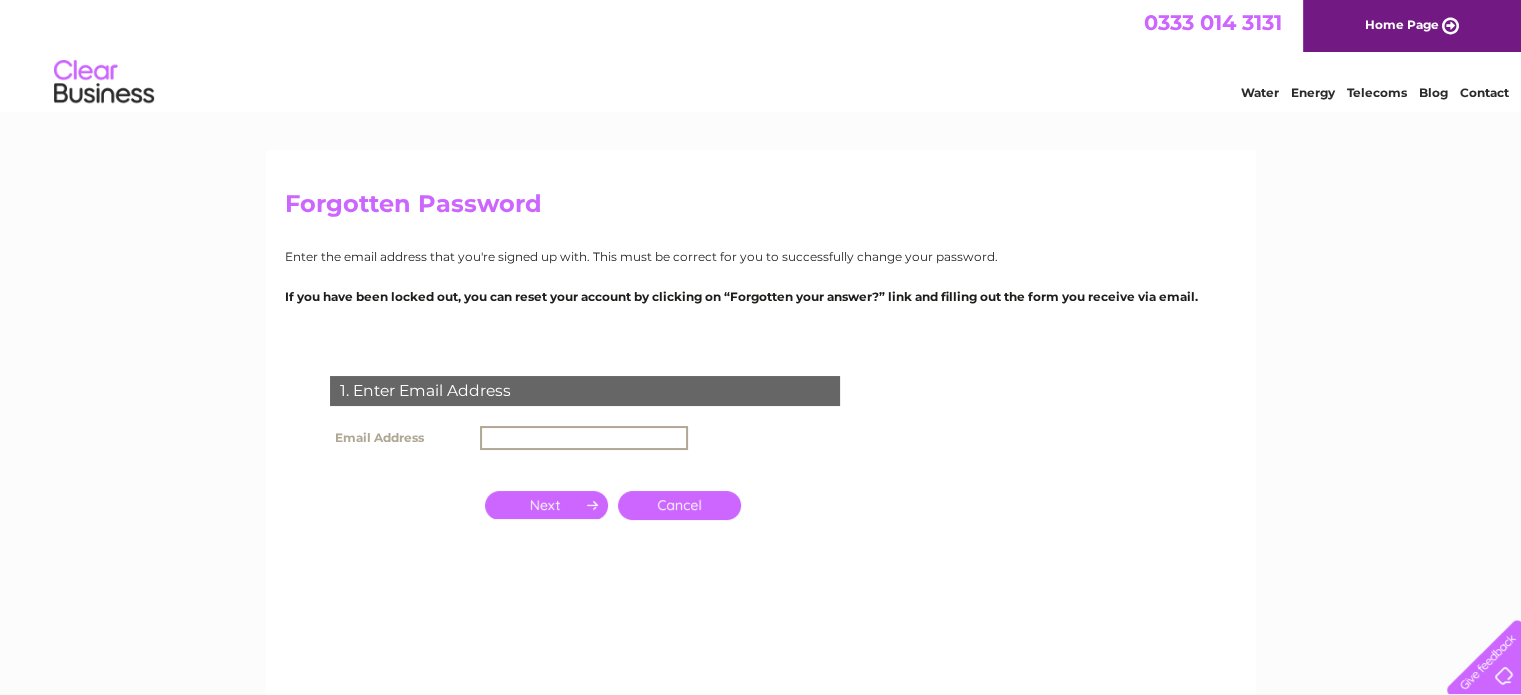 click at bounding box center (584, 438) 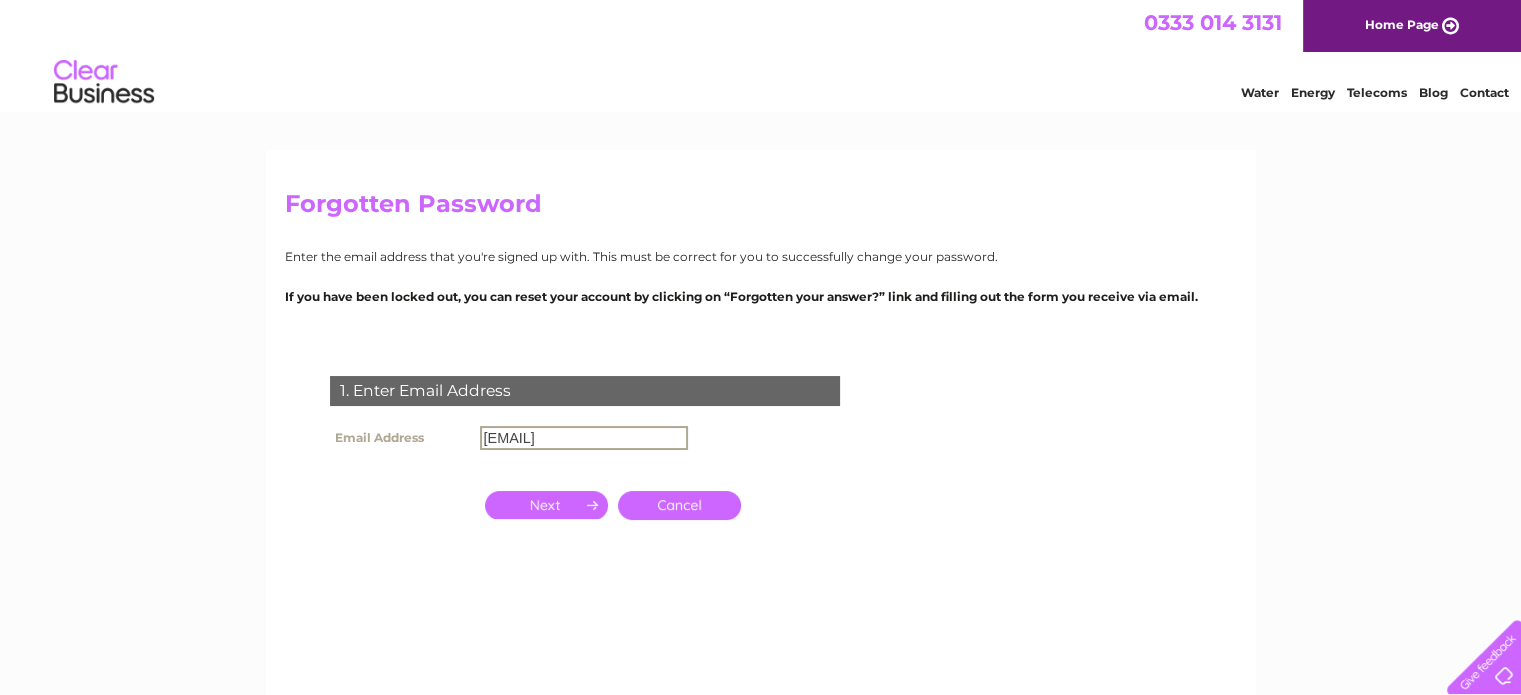 click at bounding box center (546, 505) 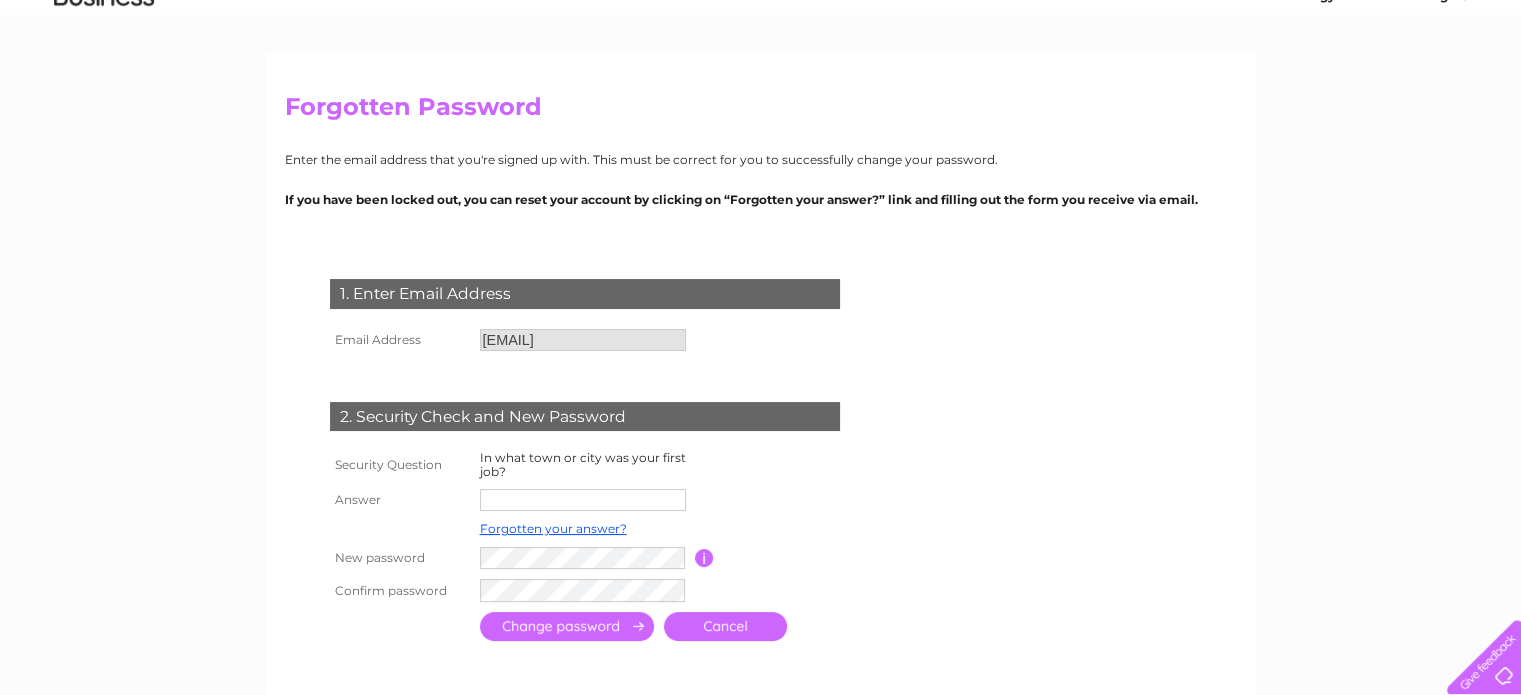 scroll, scrollTop: 100, scrollLeft: 0, axis: vertical 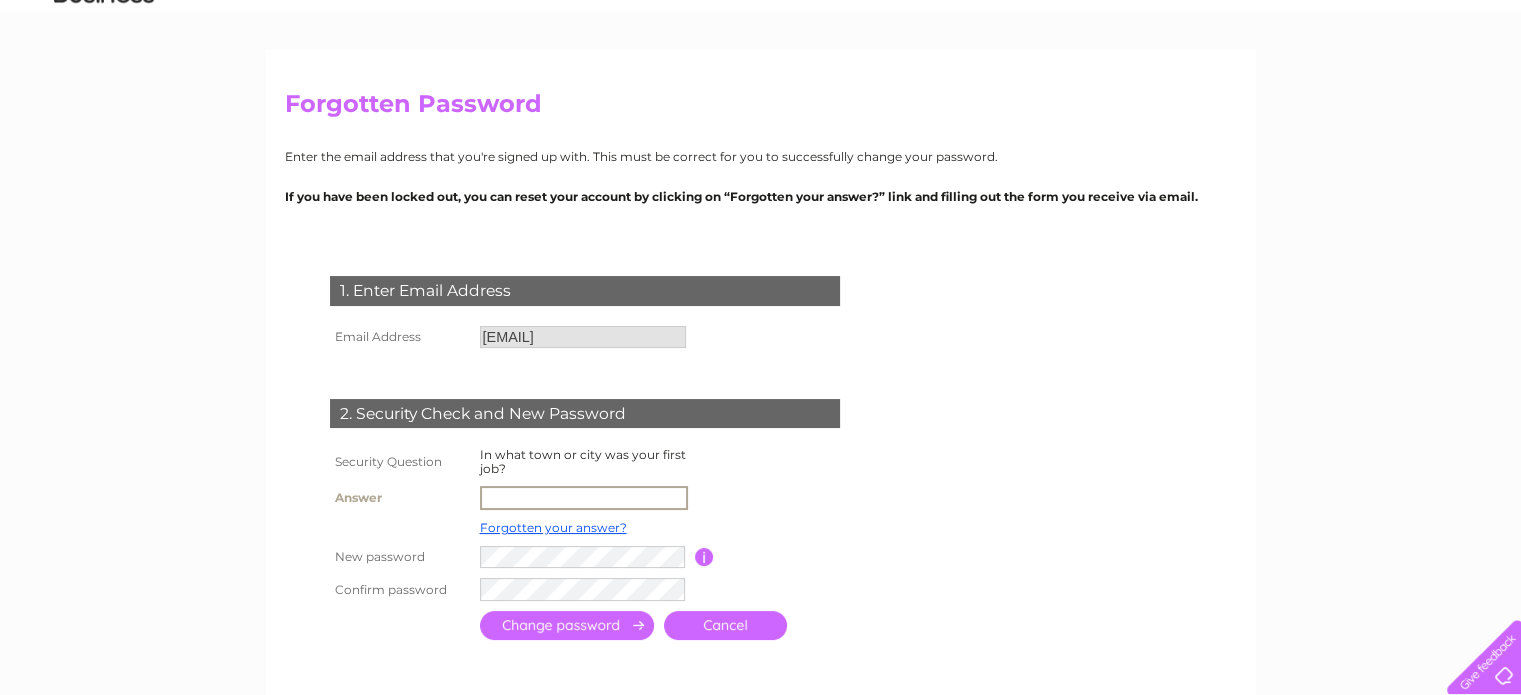 click at bounding box center (584, 498) 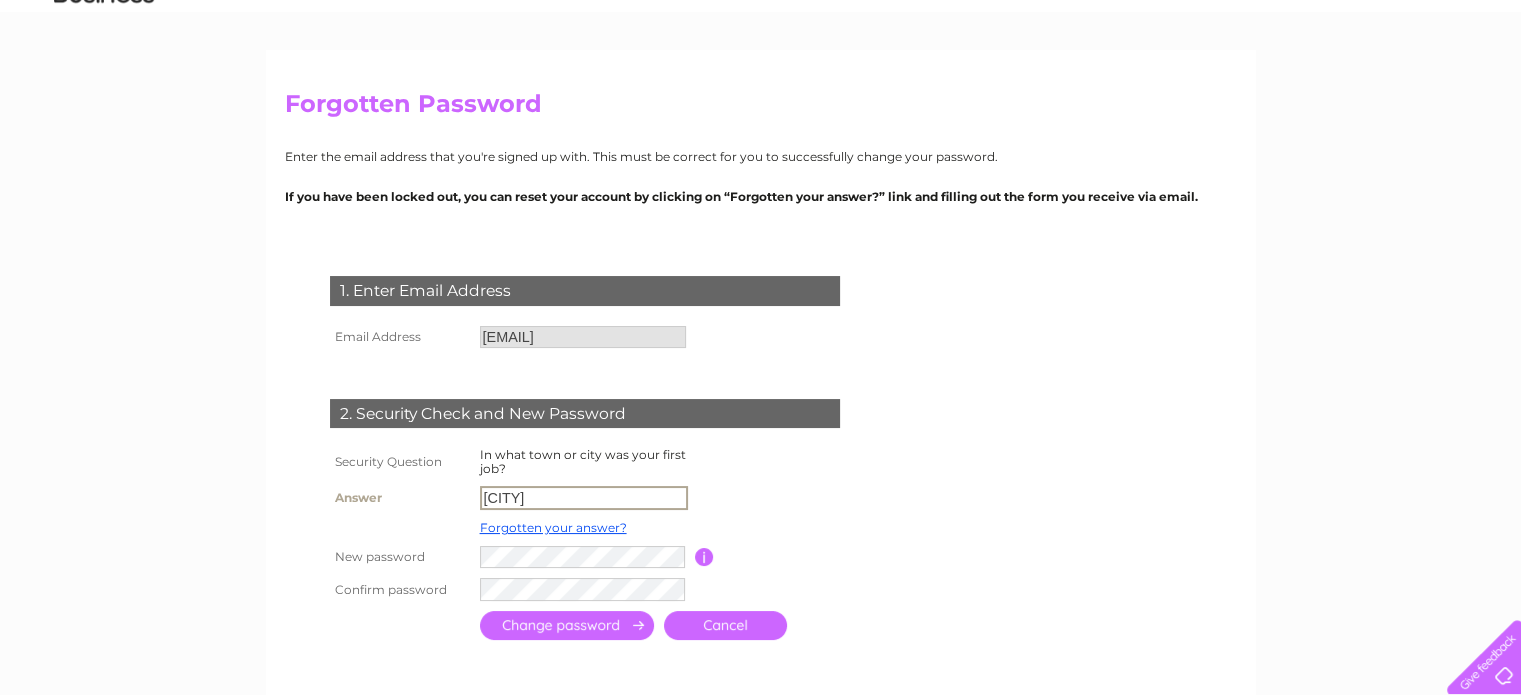 type on "Edinburgh" 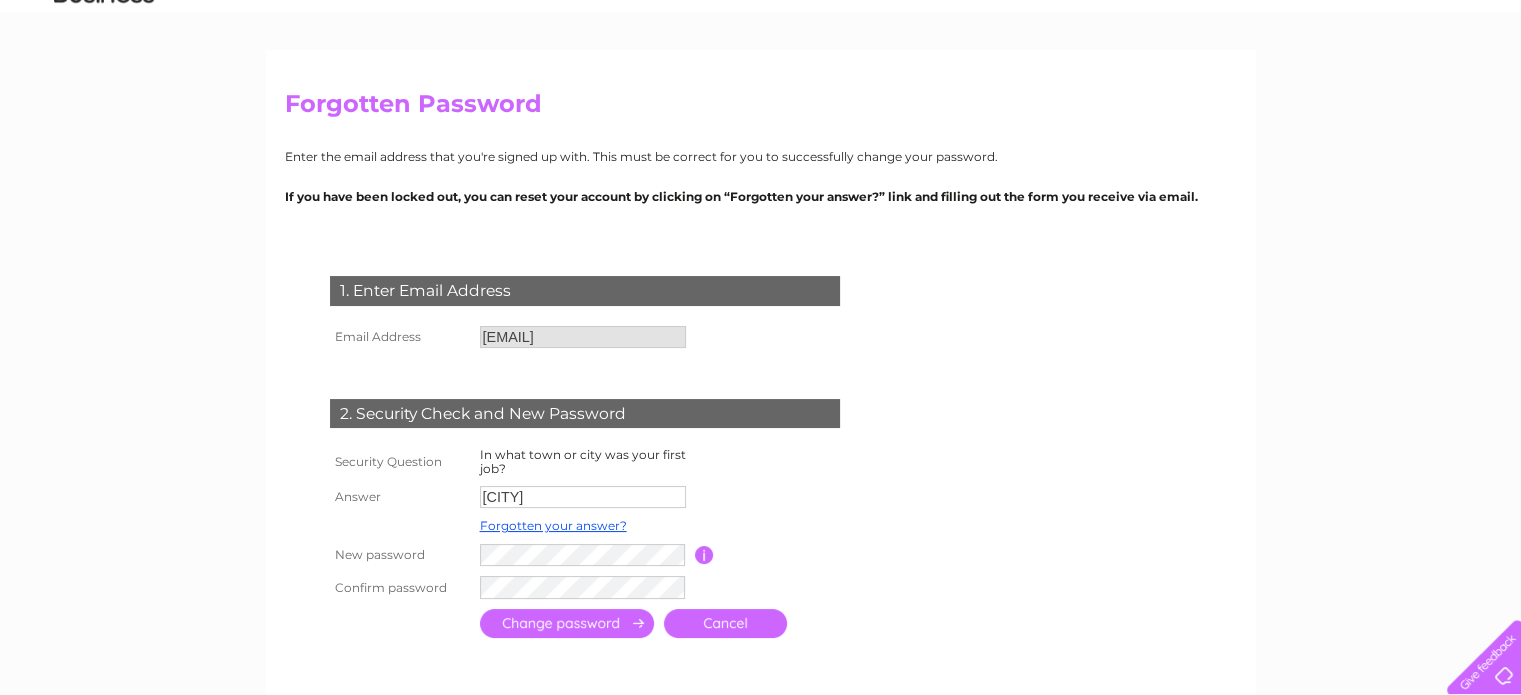click at bounding box center [704, 555] 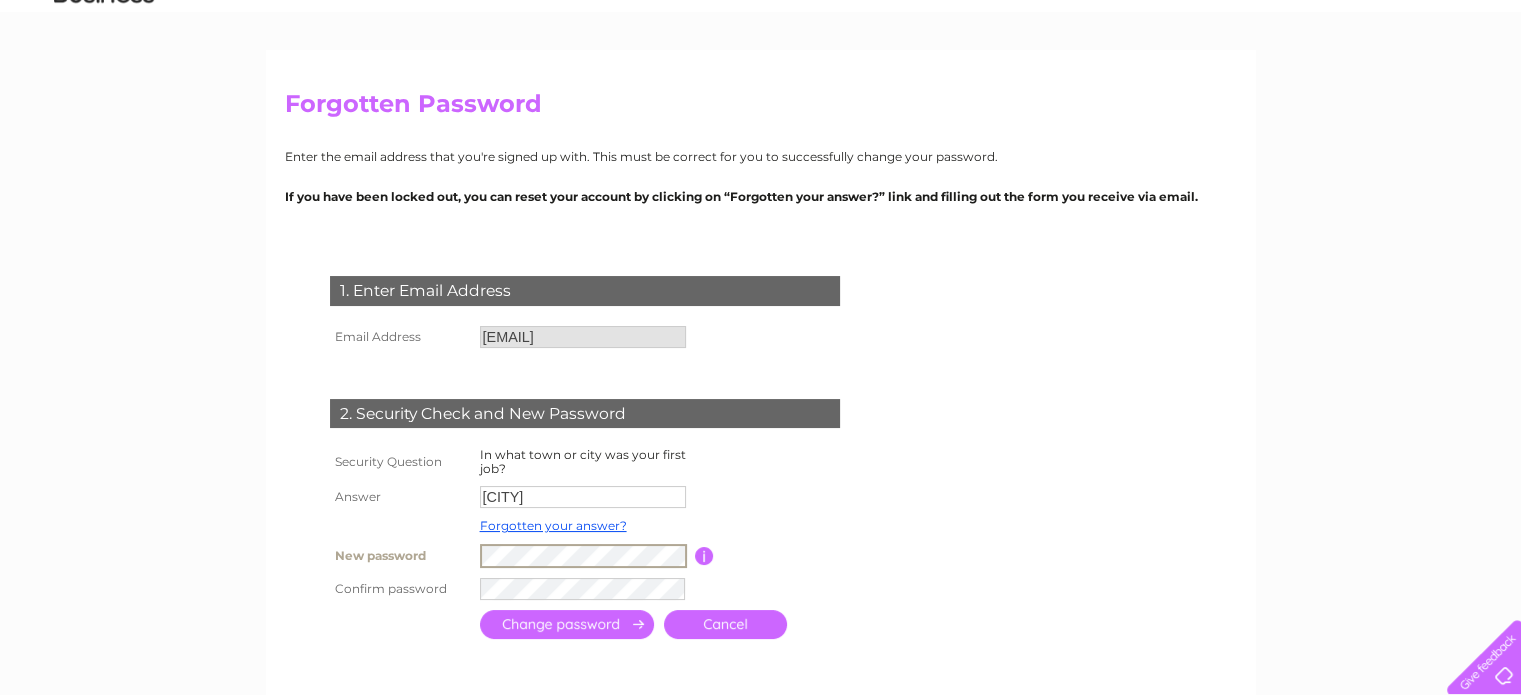 click on "1. Enter Email Address
Email Address
keith@redplumbing.co.uk
Cancel" at bounding box center [589, 450] 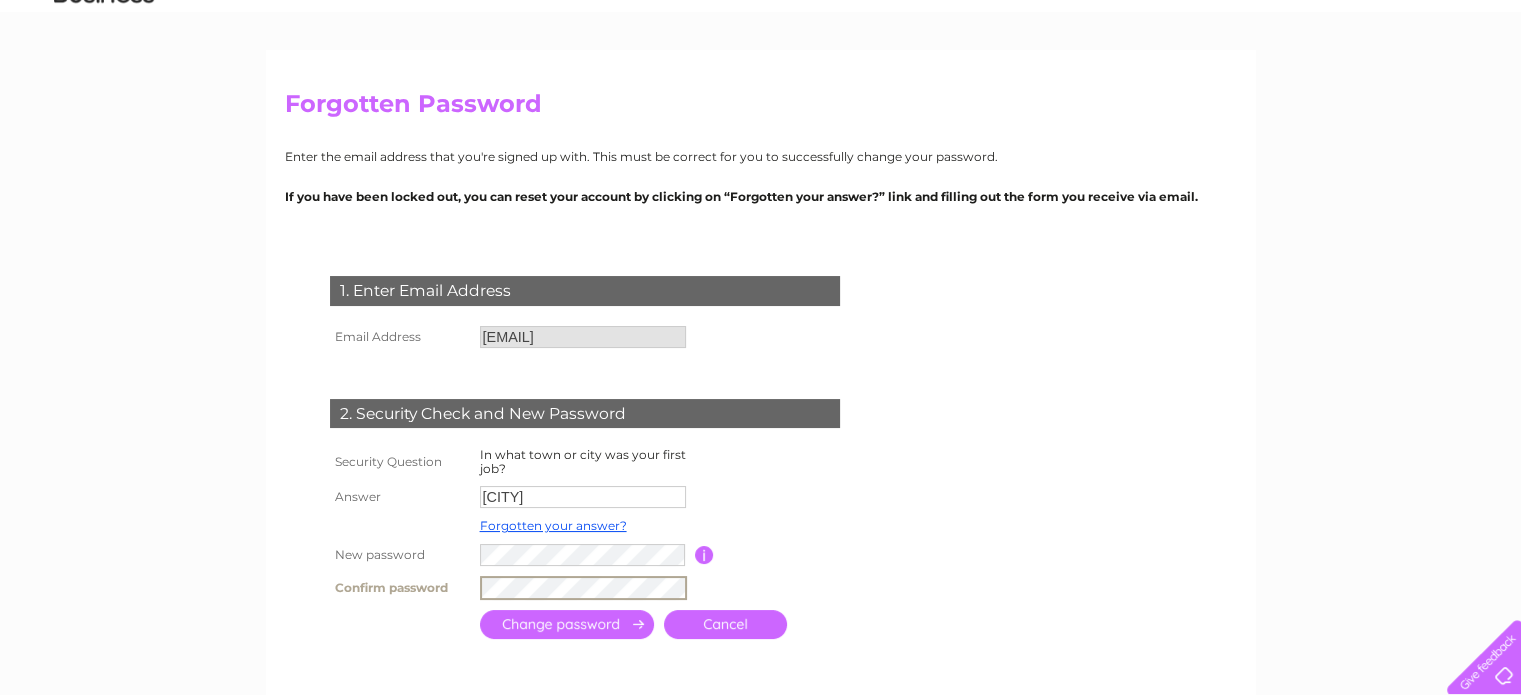 click at bounding box center [567, 624] 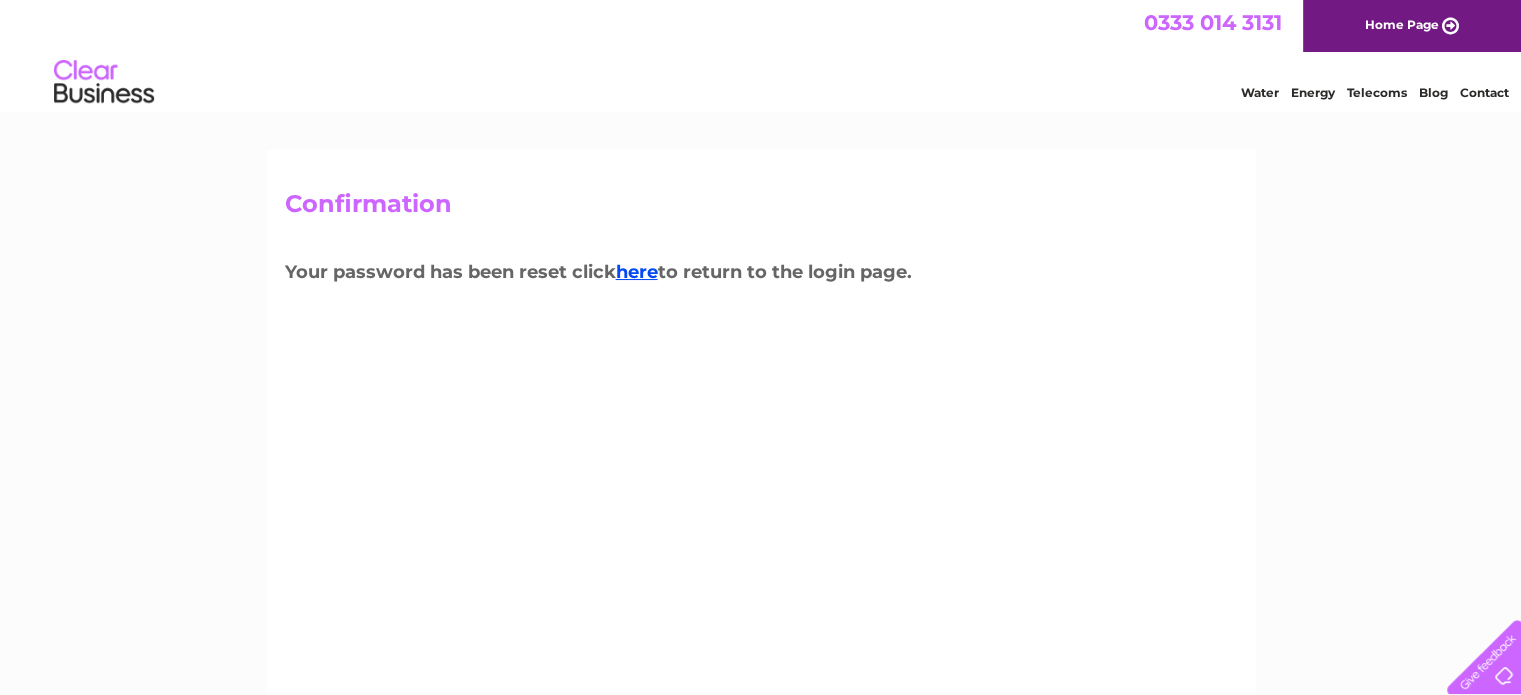 scroll, scrollTop: 0, scrollLeft: 0, axis: both 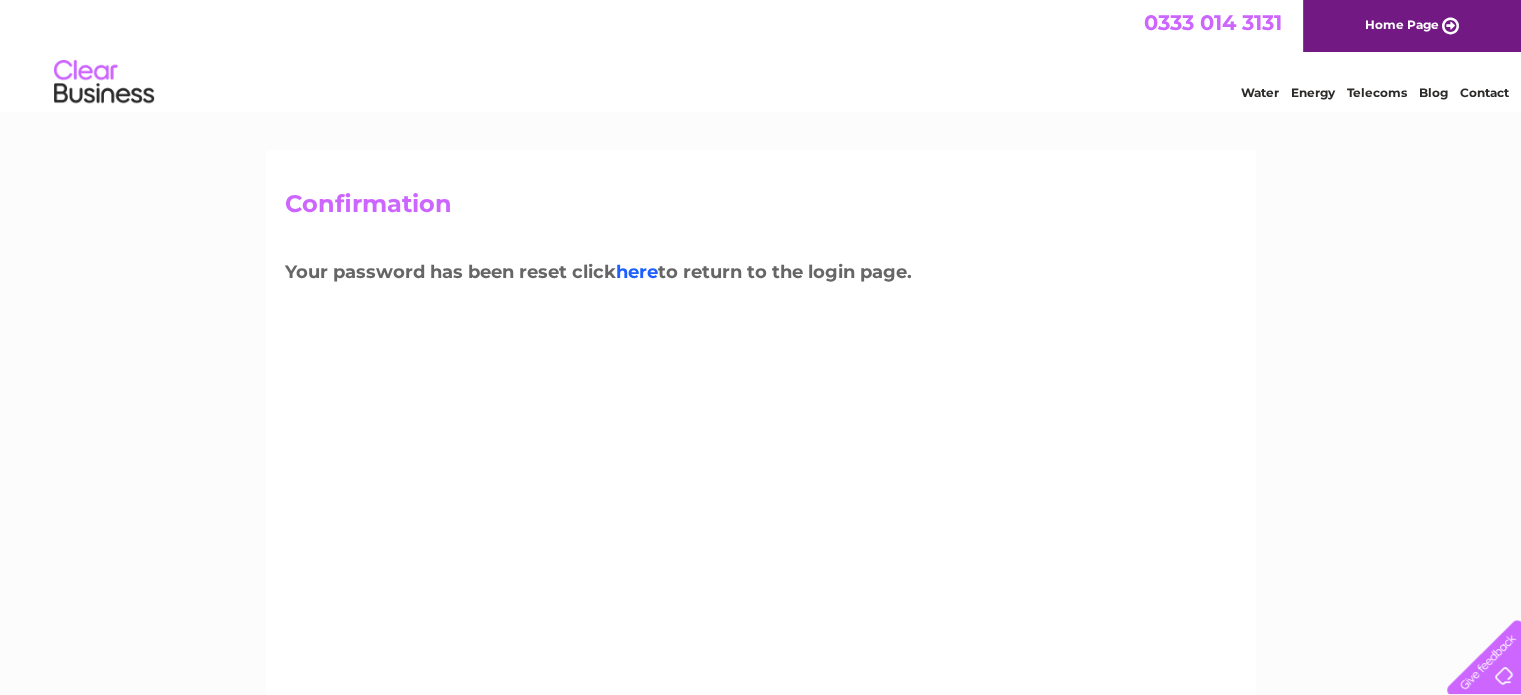 click on "here" at bounding box center (637, 272) 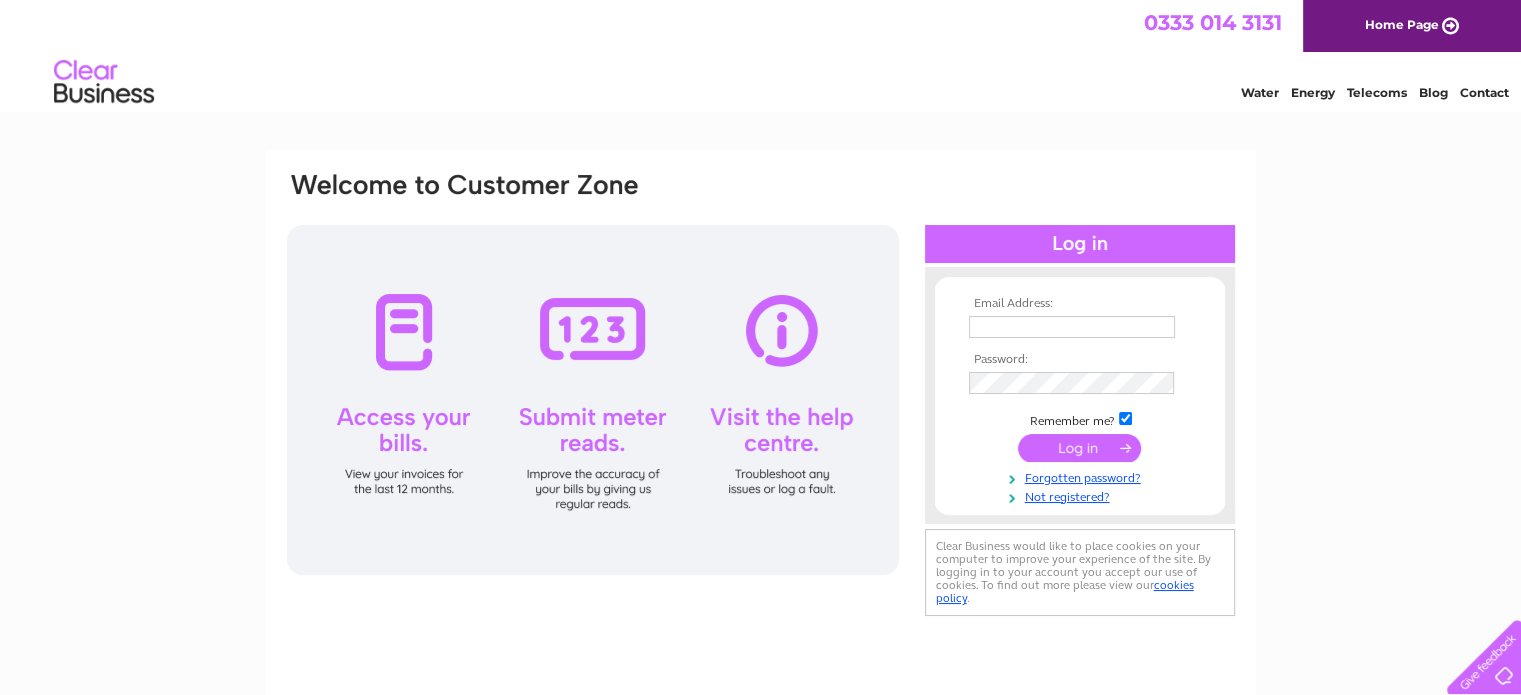 scroll, scrollTop: 0, scrollLeft: 0, axis: both 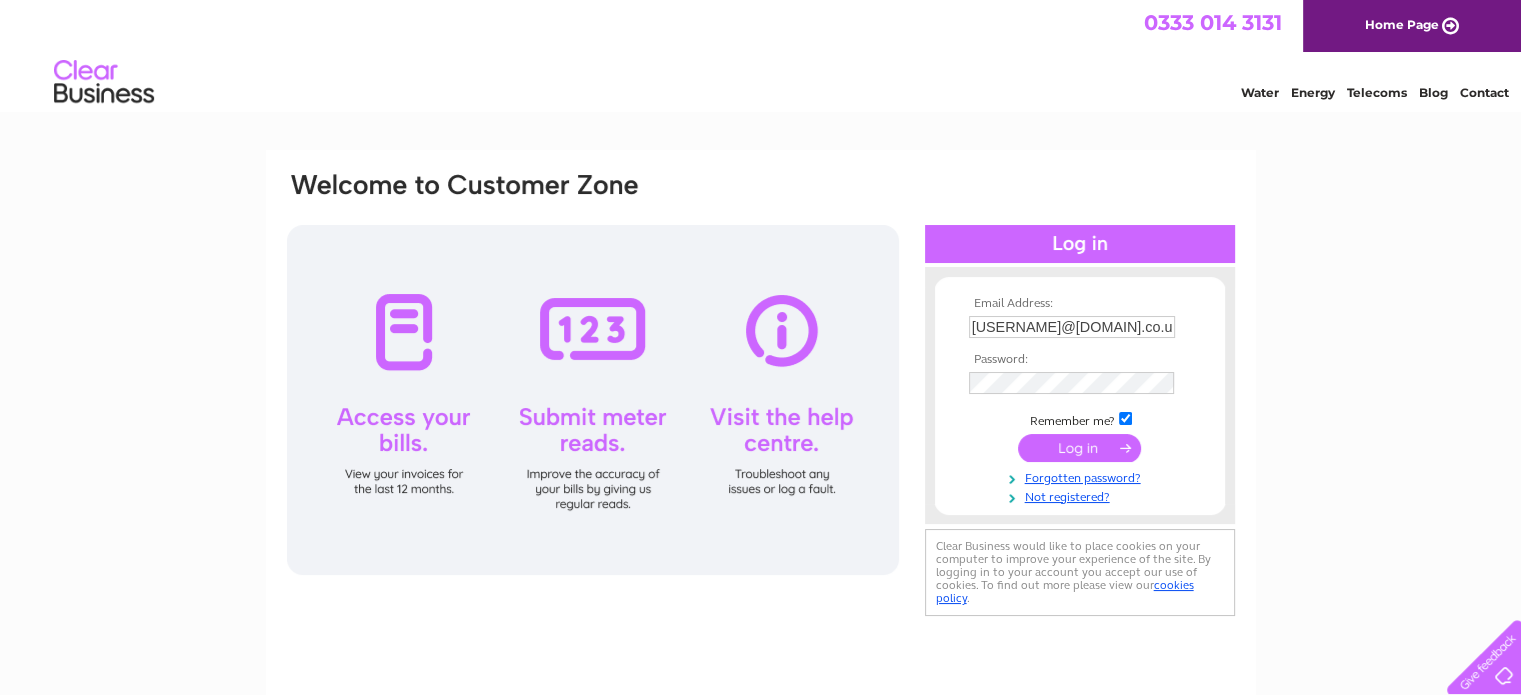 click at bounding box center [1079, 448] 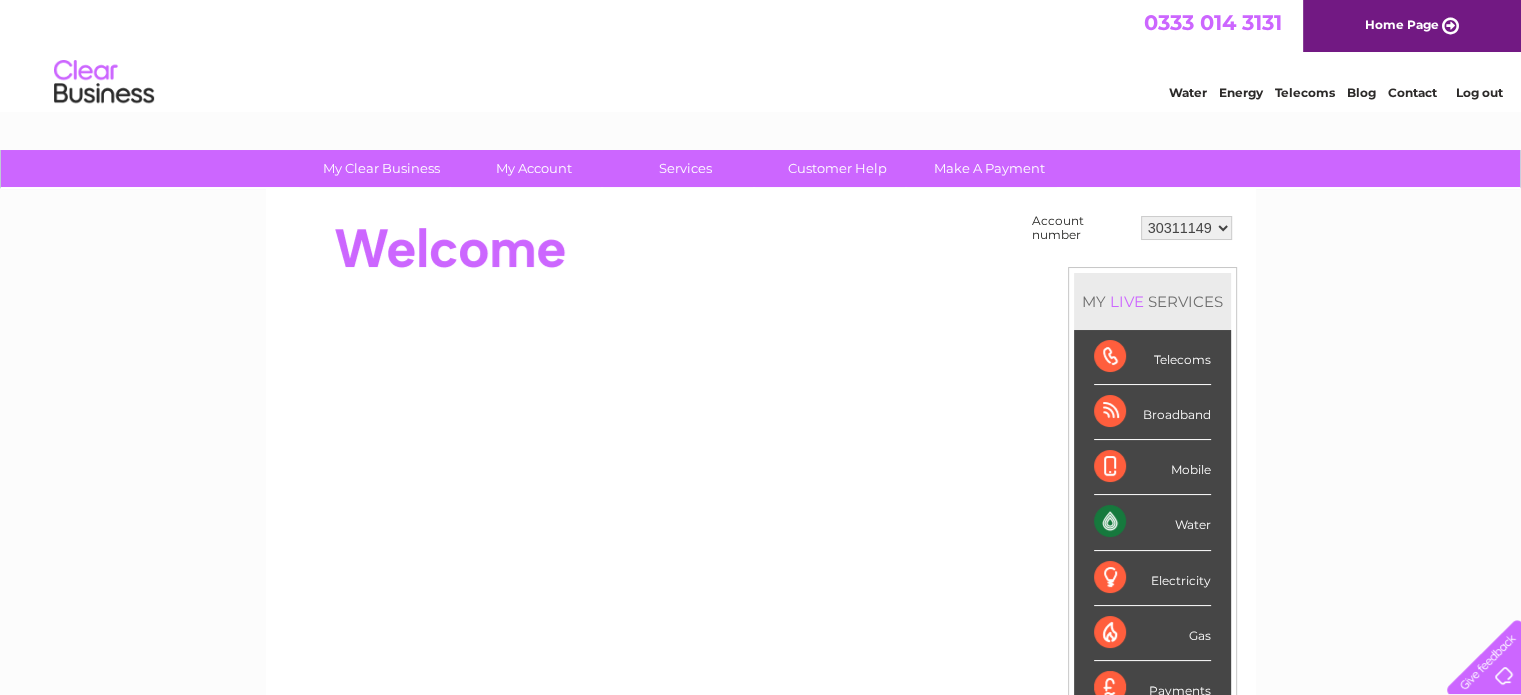 scroll, scrollTop: 0, scrollLeft: 0, axis: both 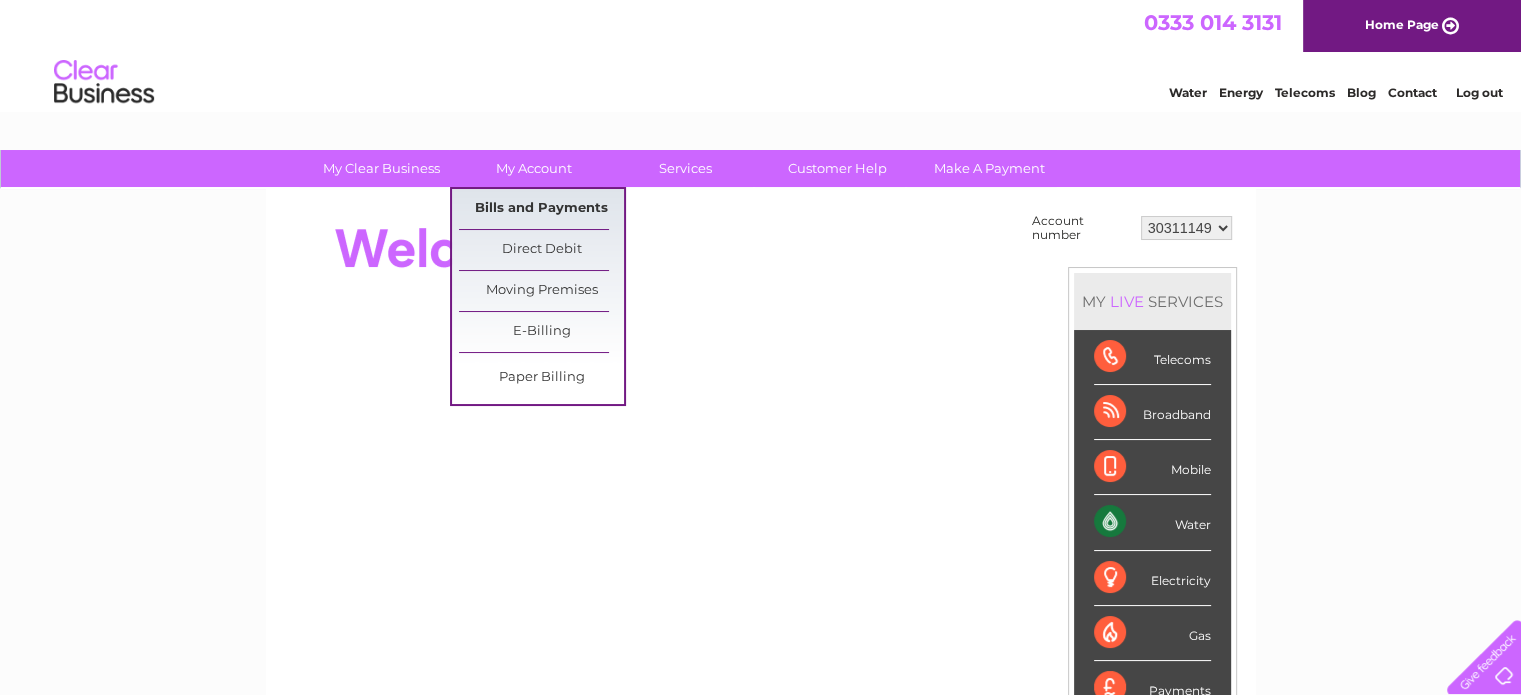click on "Bills and Payments" at bounding box center [541, 209] 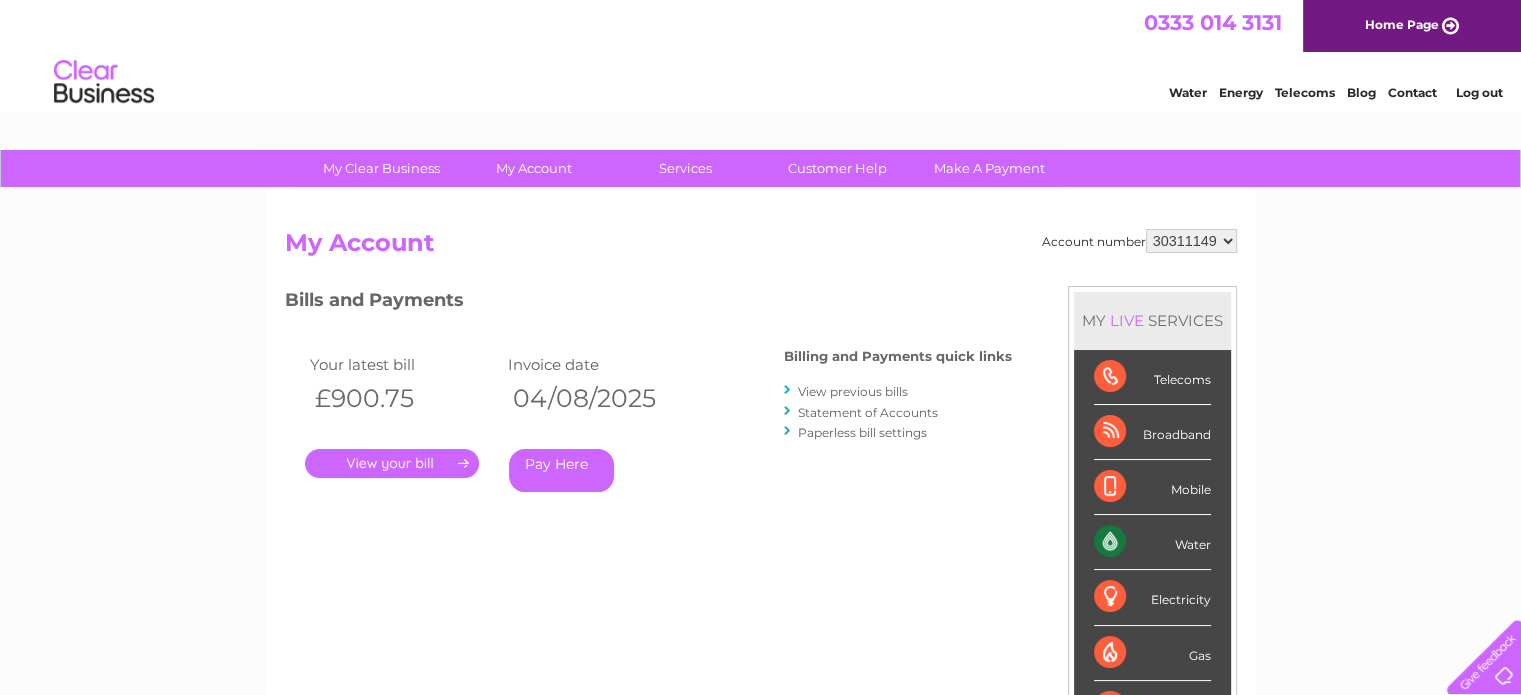 scroll, scrollTop: 0, scrollLeft: 0, axis: both 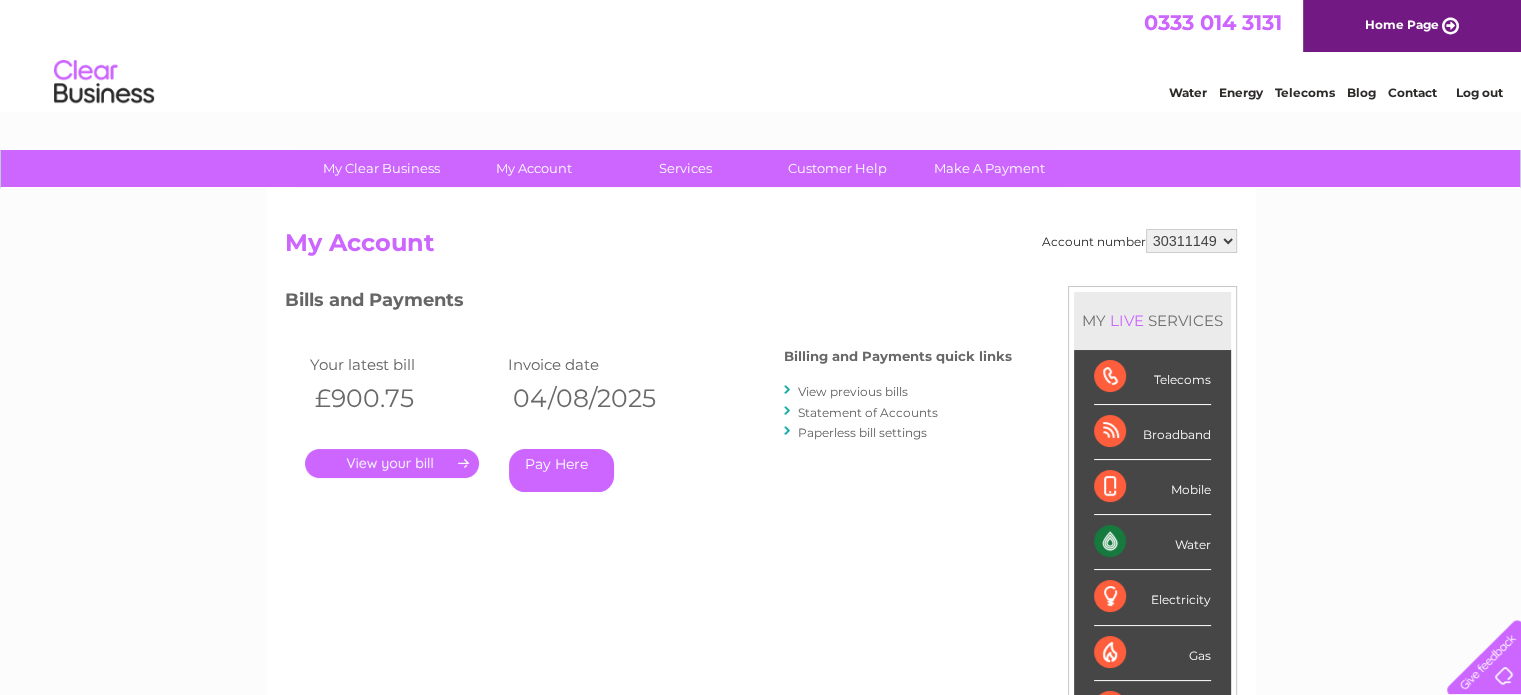 click on "." at bounding box center (392, 463) 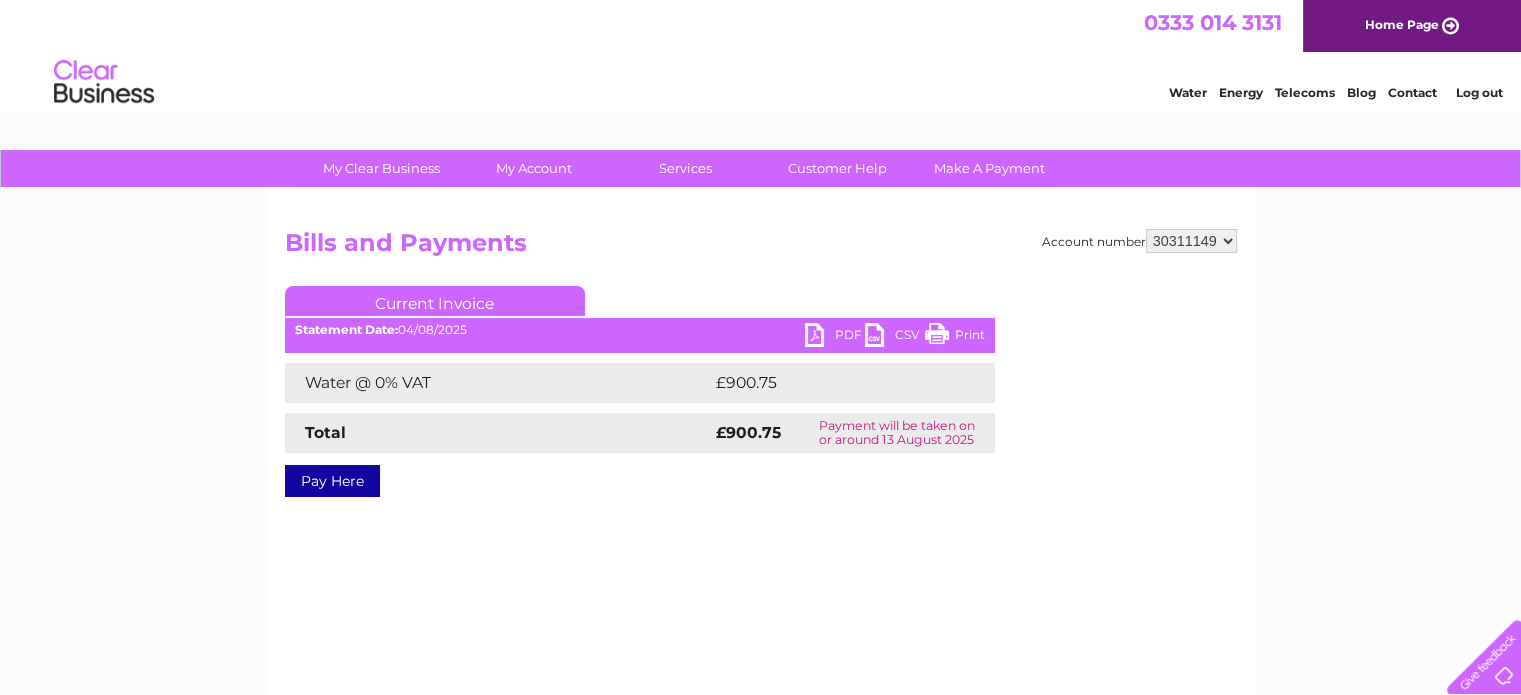 scroll, scrollTop: 0, scrollLeft: 0, axis: both 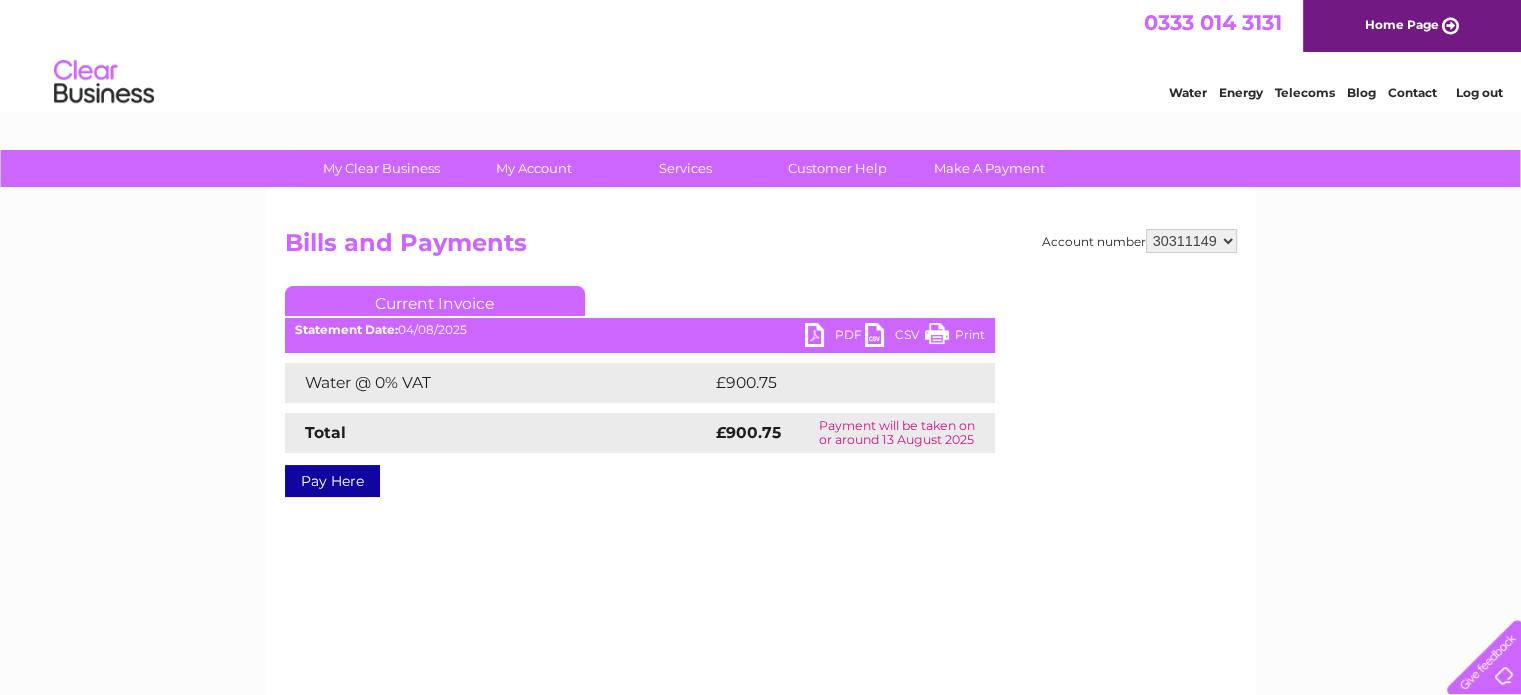 click on "PDF" at bounding box center [835, 337] 